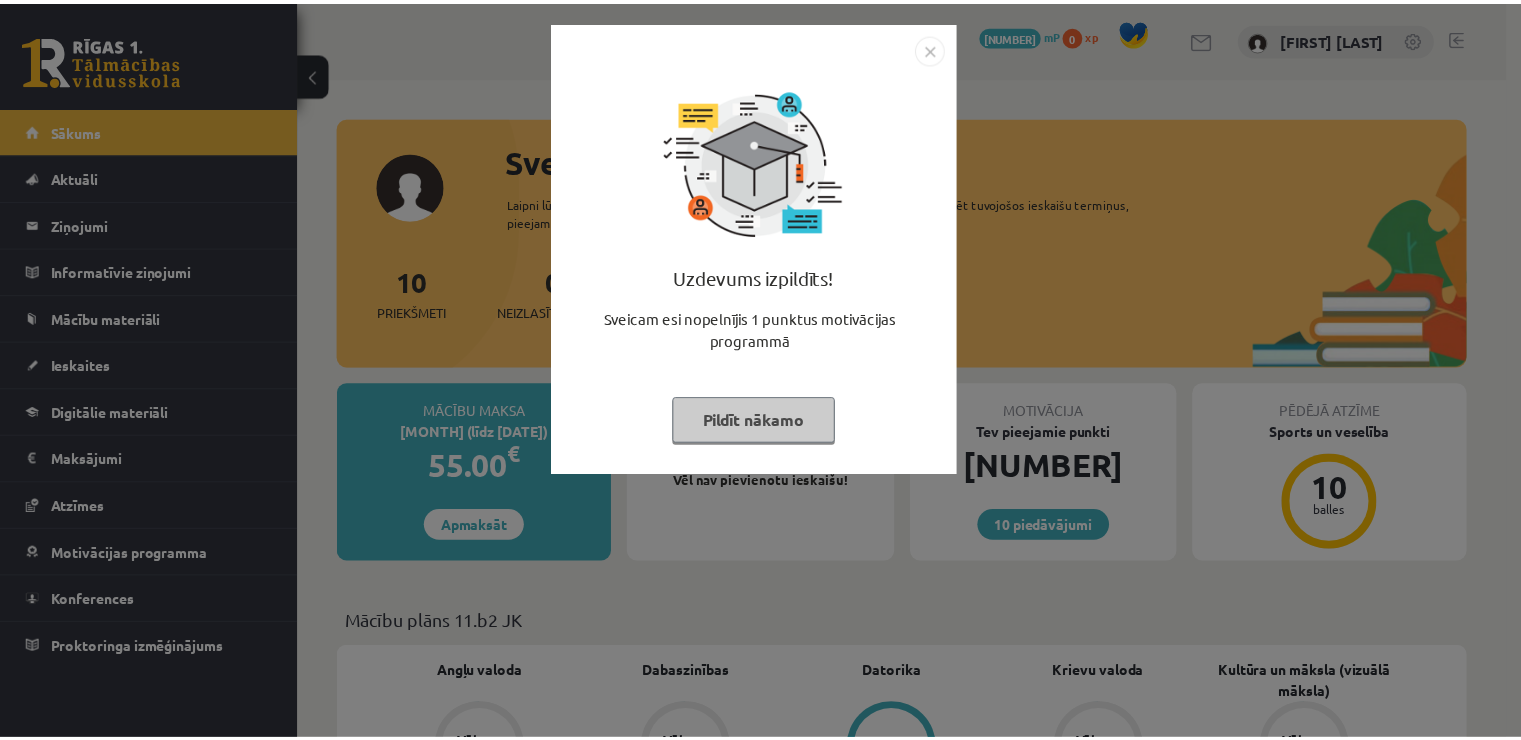 scroll, scrollTop: 0, scrollLeft: 0, axis: both 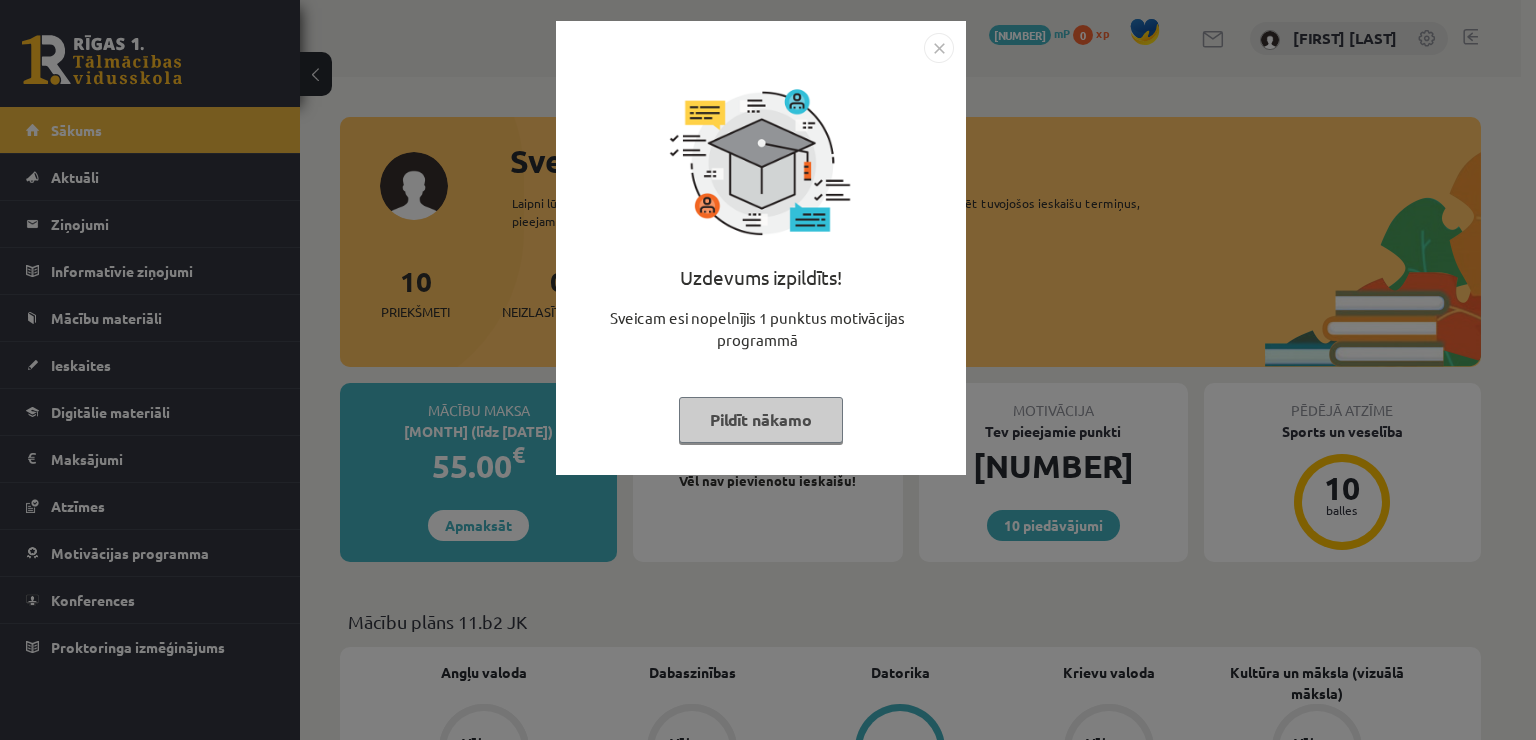 click at bounding box center [939, 48] 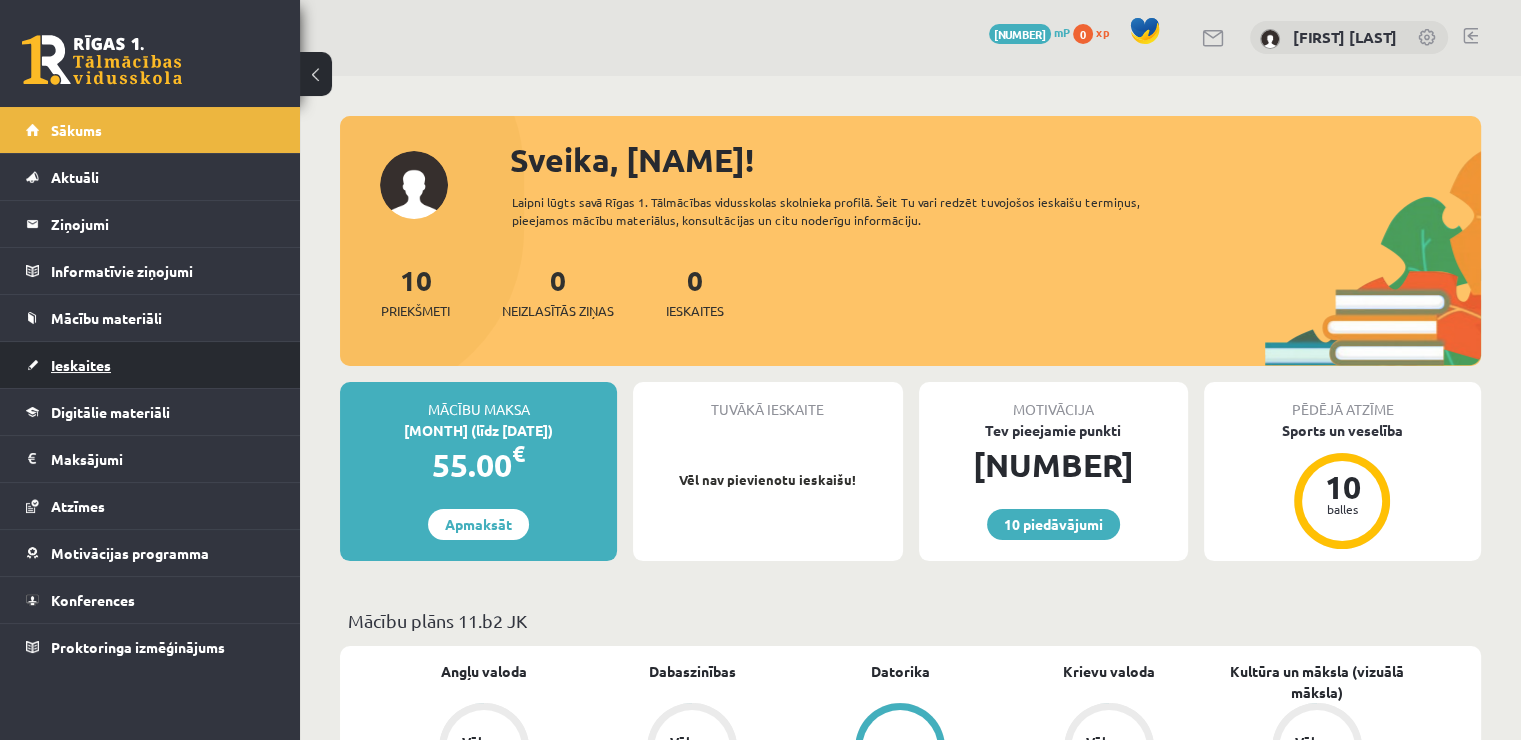 scroll, scrollTop: 0, scrollLeft: 0, axis: both 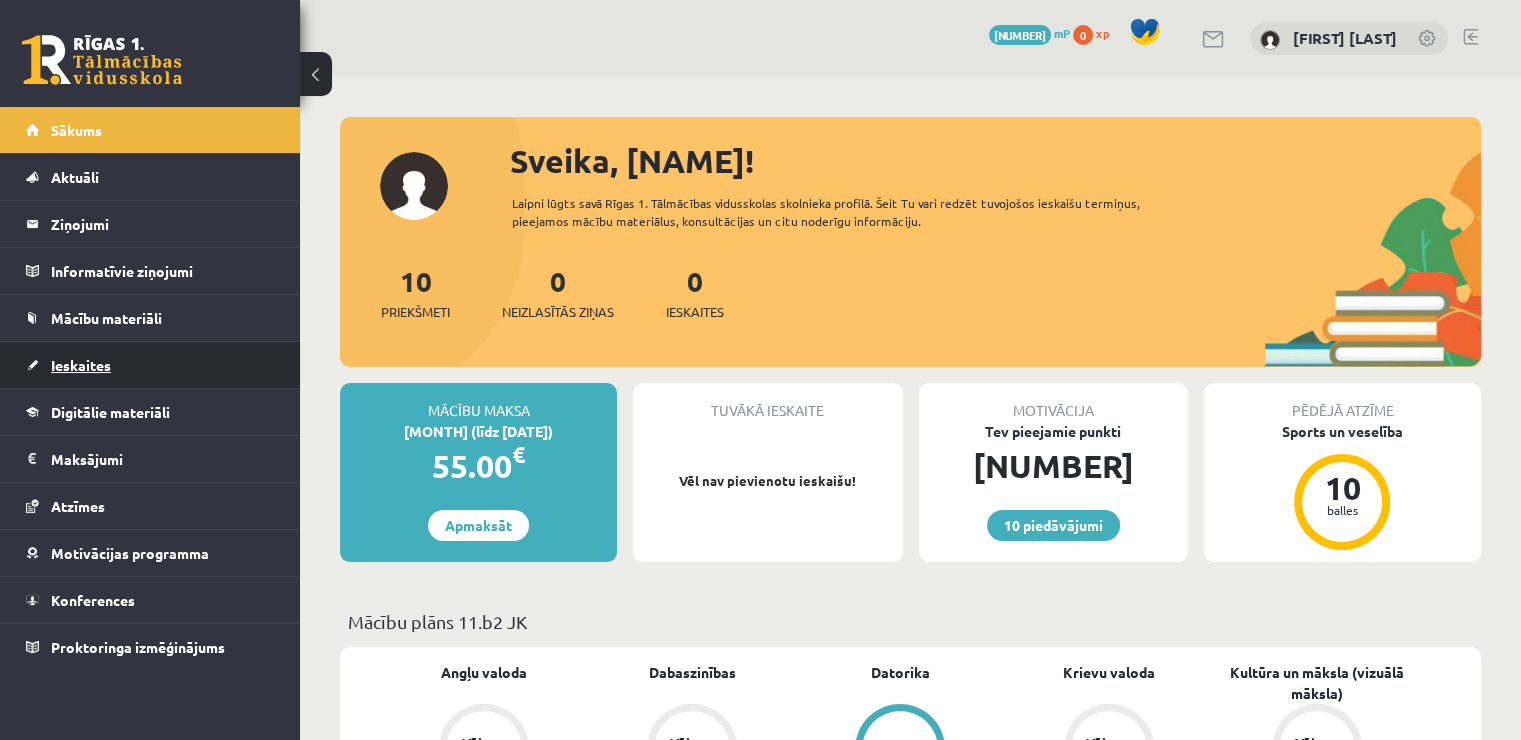 click on "Ieskaites" at bounding box center (150, 365) 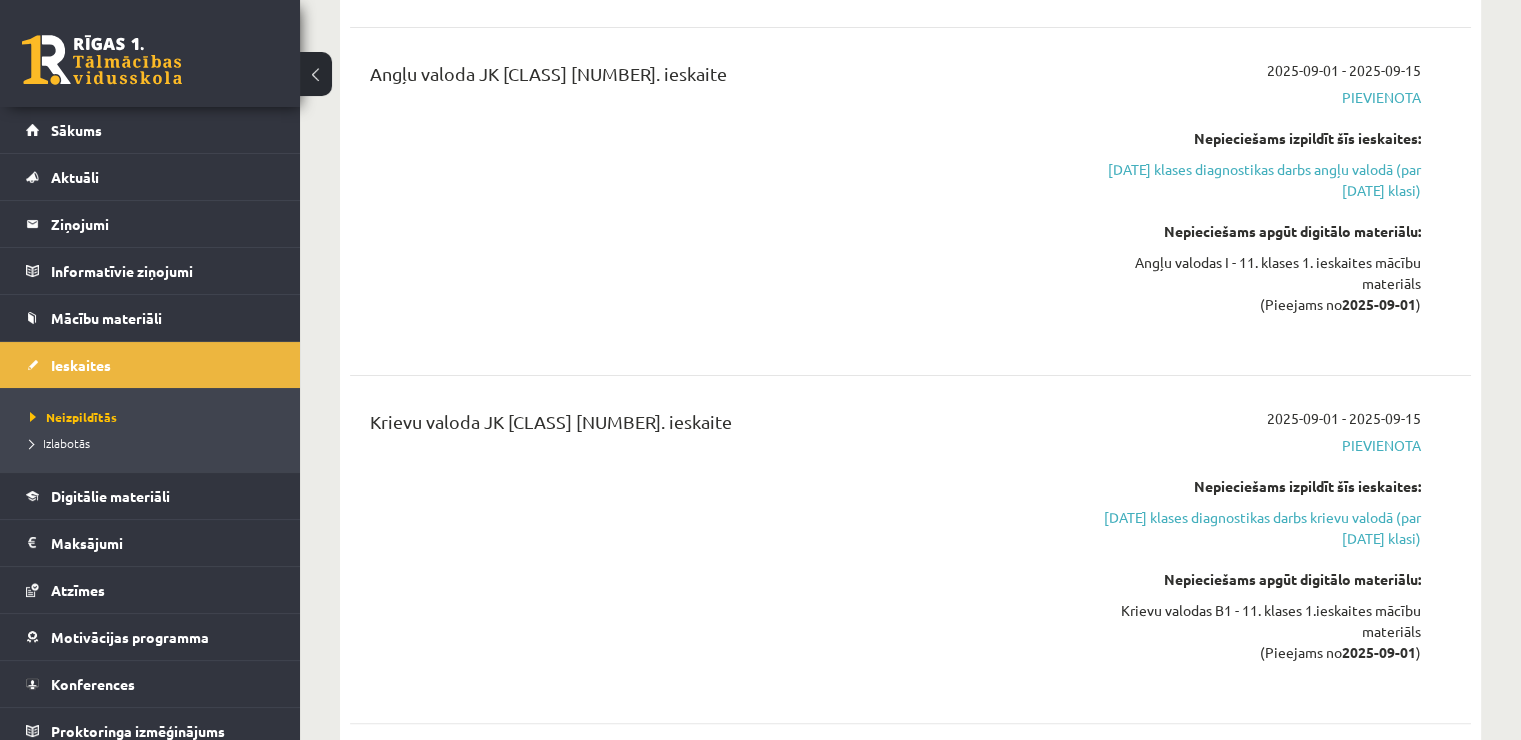 scroll, scrollTop: 600, scrollLeft: 0, axis: vertical 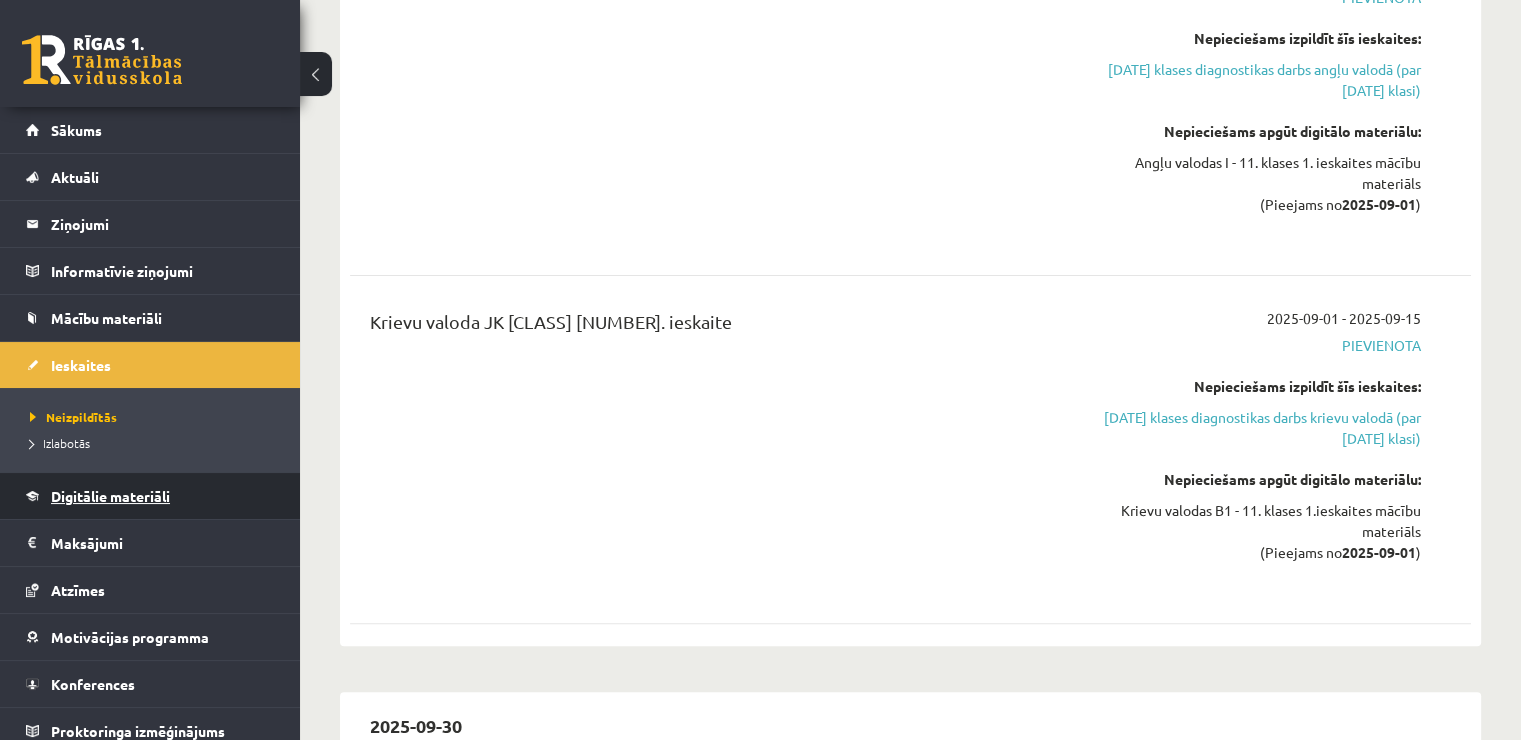 click on "Digitālie materiāli" at bounding box center [150, 496] 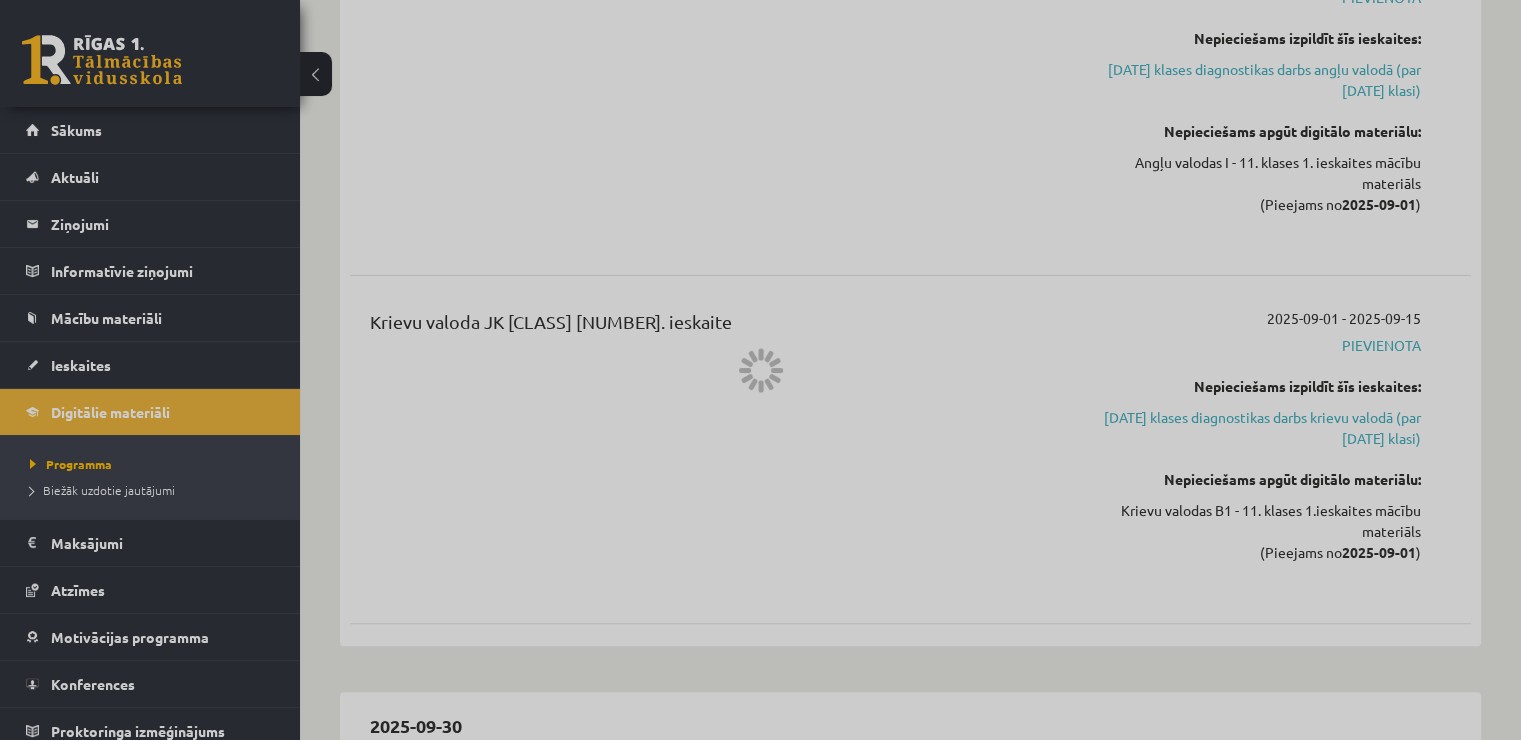 scroll, scrollTop: 0, scrollLeft: 0, axis: both 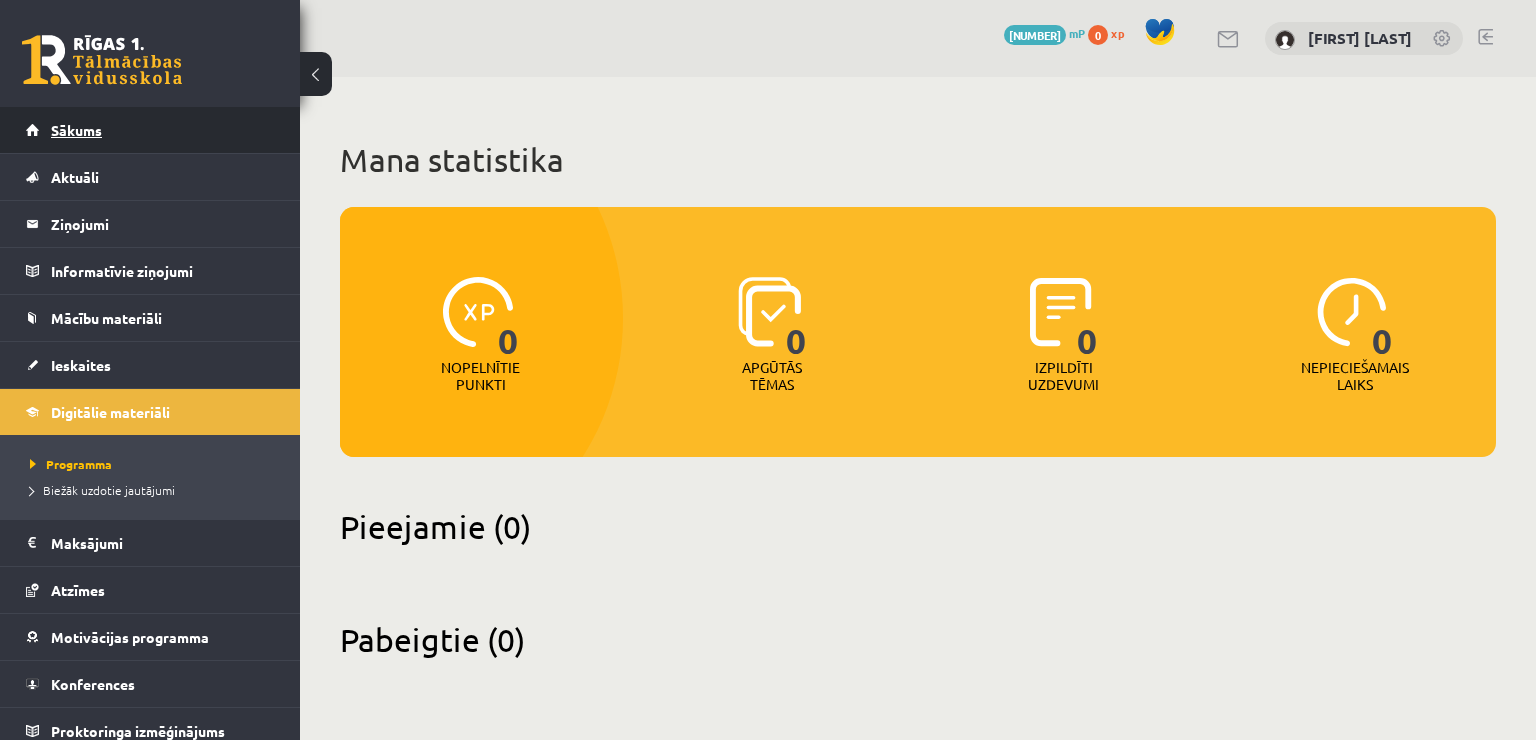 click on "Sākums" at bounding box center [150, 130] 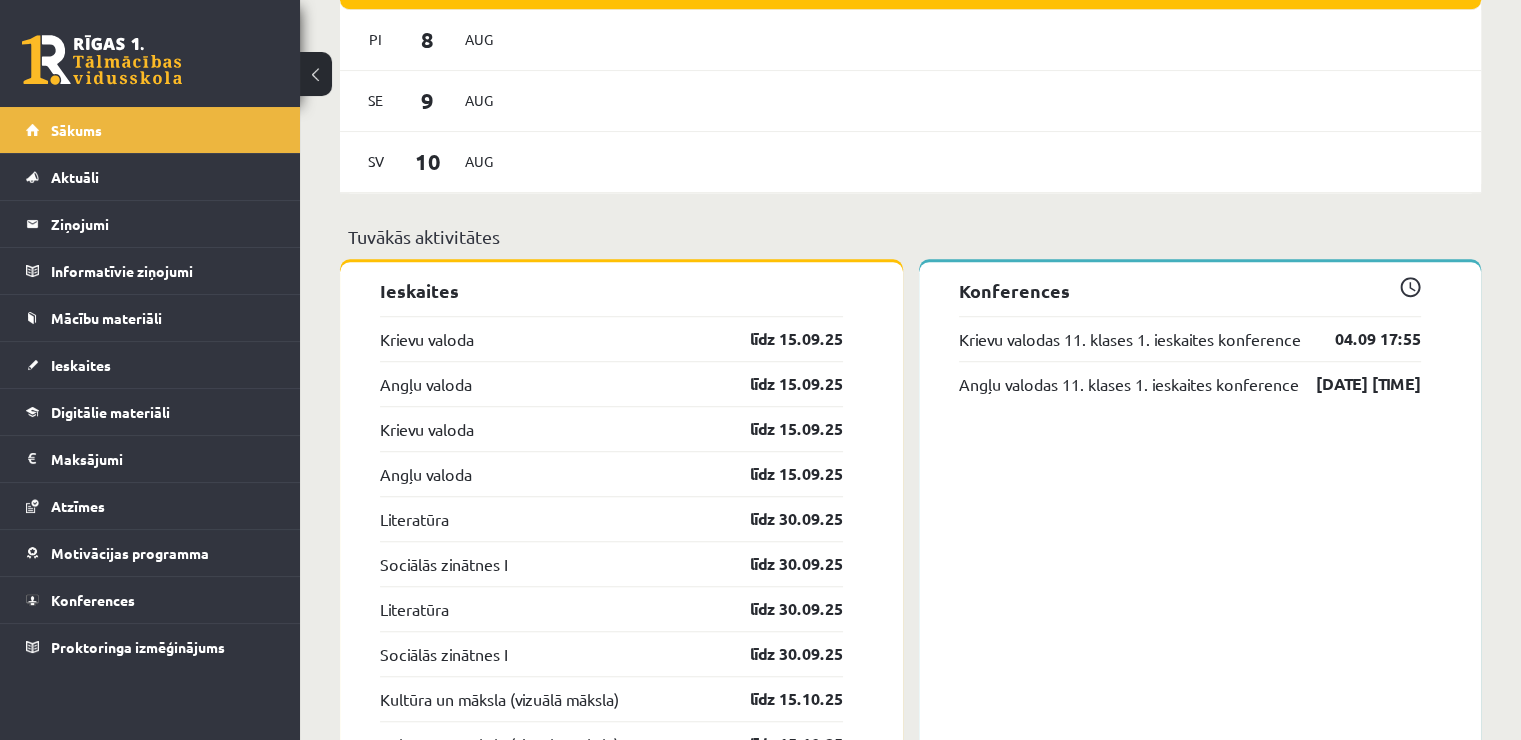 scroll, scrollTop: 1600, scrollLeft: 0, axis: vertical 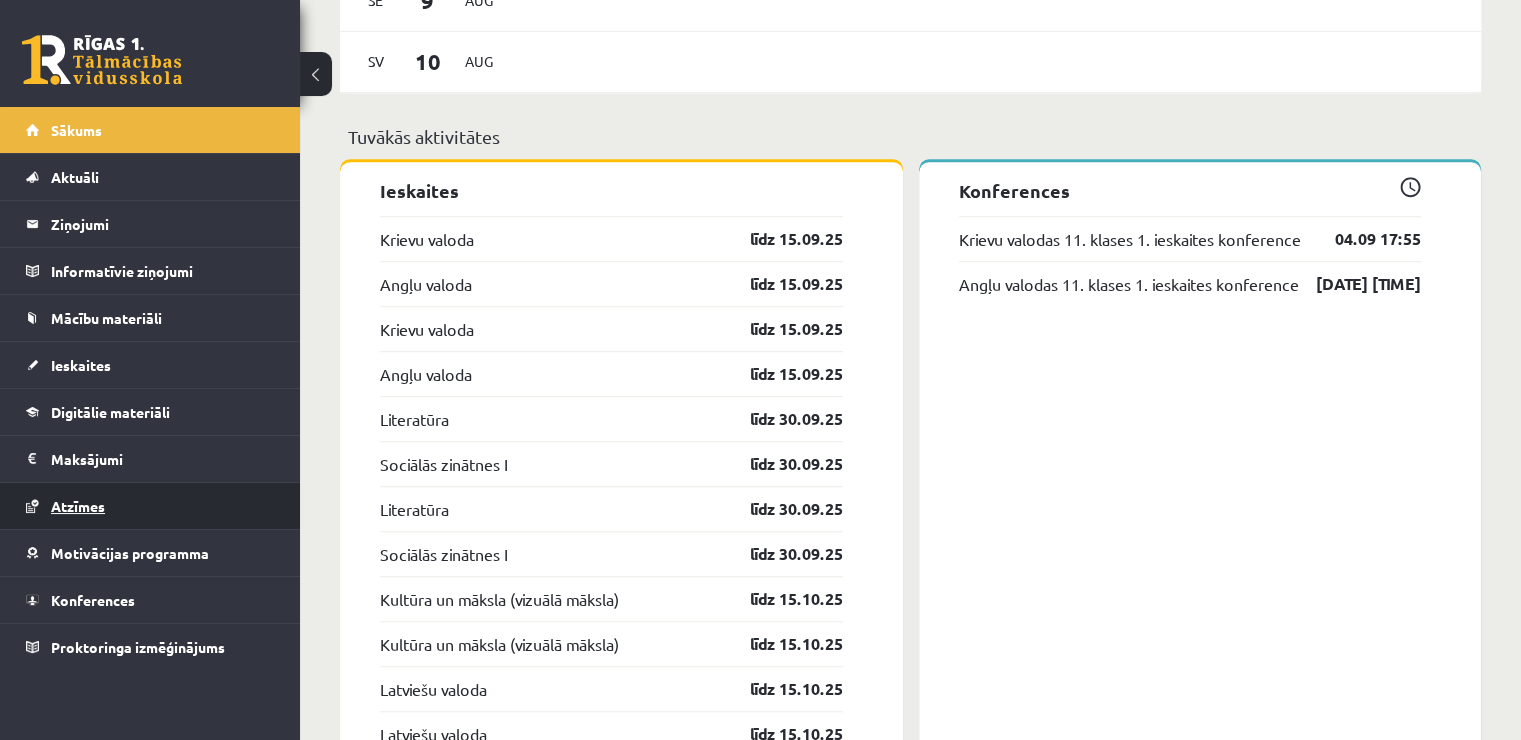 click on "Atzīmes" at bounding box center [150, 506] 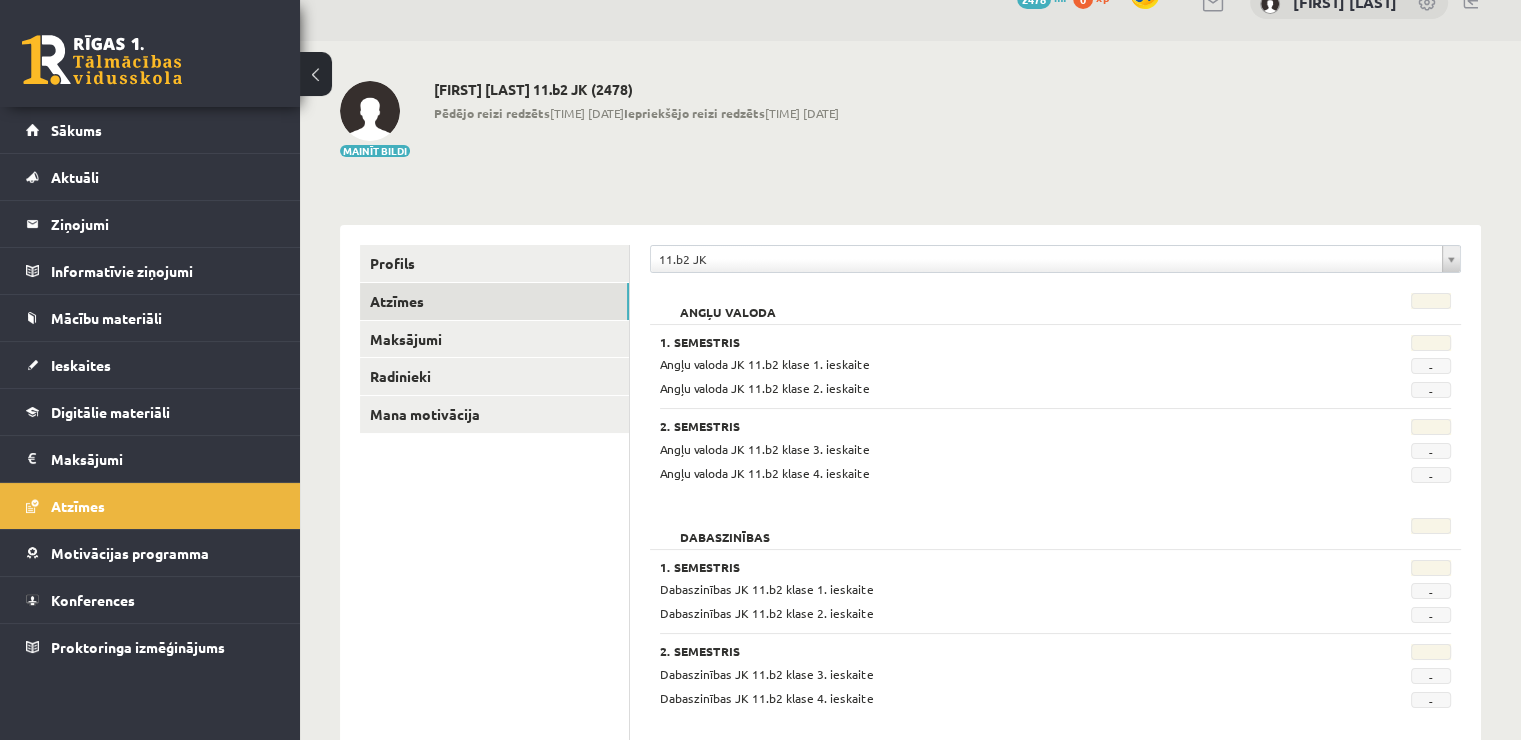 scroll, scrollTop: 0, scrollLeft: 0, axis: both 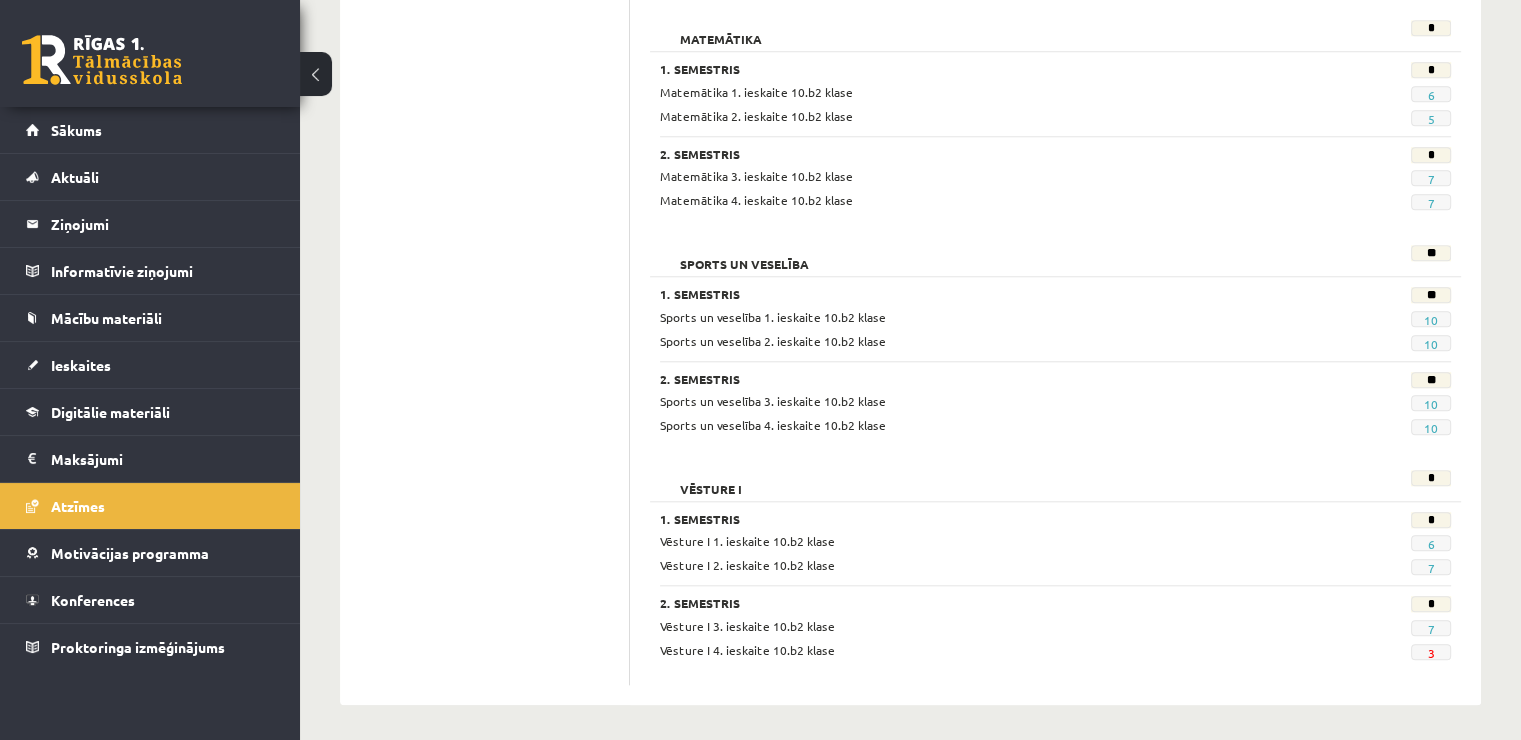 drag, startPoint x: 1475, startPoint y: 667, endPoint x: 1407, endPoint y: 641, distance: 72.8011 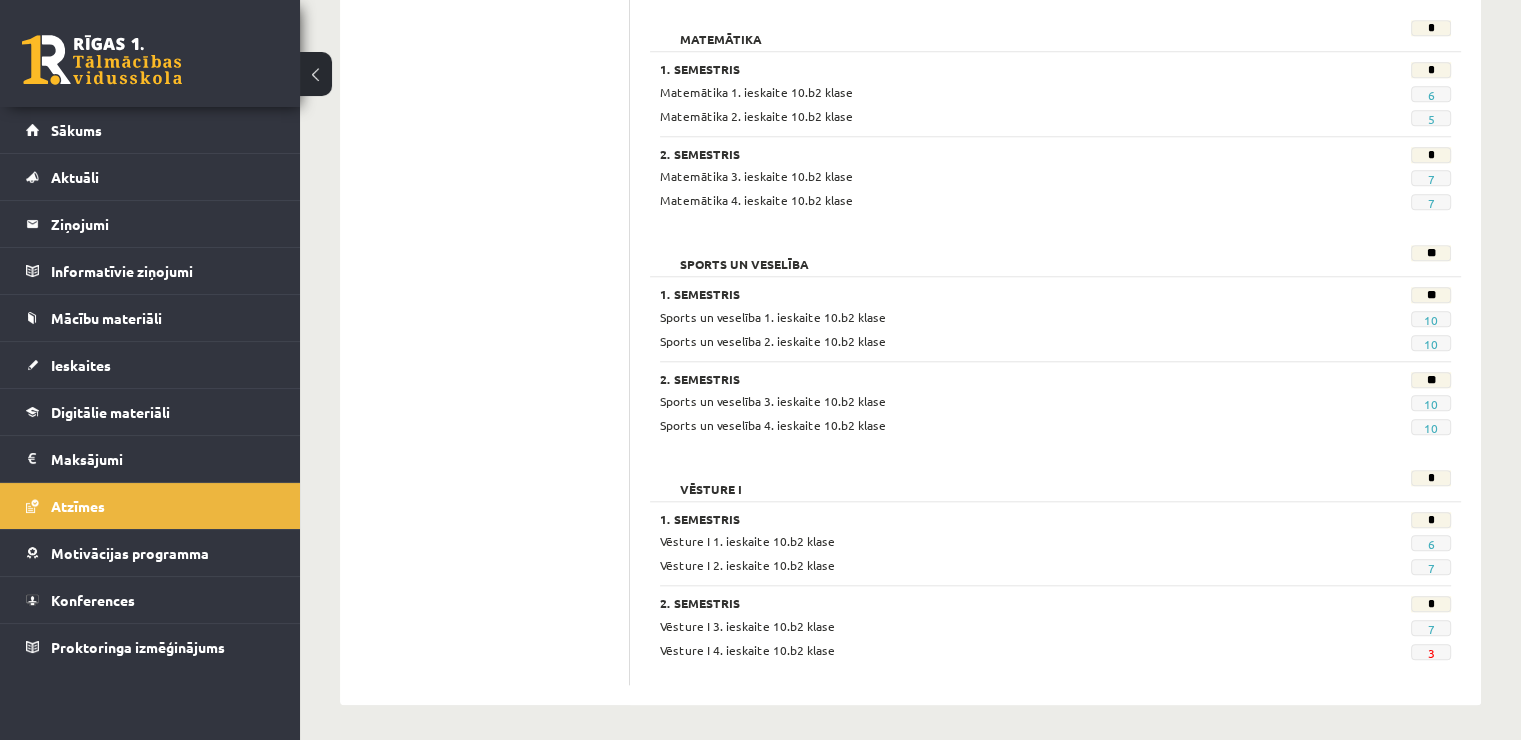 click on "10.b2 klase
***
***
Angļu valoda
*
1. Semestris
*
Angļu valoda 1. ieskaite 10.b2 klase
7
Angļu valoda 2. ieskaite 10.b2 klase
9
2. Semestris
*
Angļu valoda 3. ieskaite 10.b2 klase
6
Angļu valoda 4. ieskaite 10.b2 klase
8
Dabaszinības
*
1. Semestris
*
Dabaszinības 1. ieskaite 10.b2 klase
8
Dabaszinības 2. ieskaite 10.b2 klase
7
2. Semestris
*
Dabaszinības 3. ieskaite 10.b2 klase
8
Dabaszinības 4. ieskaite 10.b2 klase
9
Datorika
*
1. Semestris
*" at bounding box center [1055, -458] 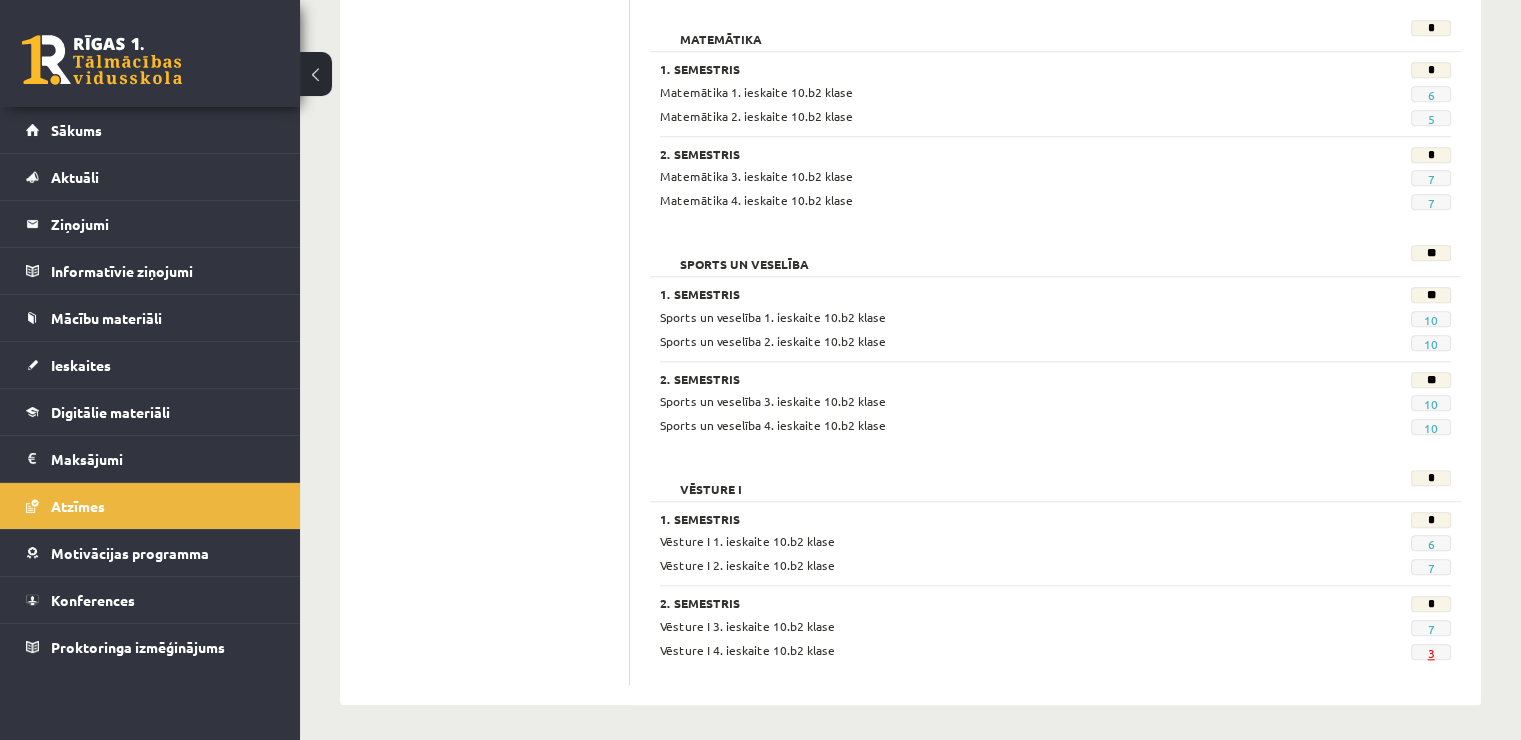 click on "3" at bounding box center (1430, 653) 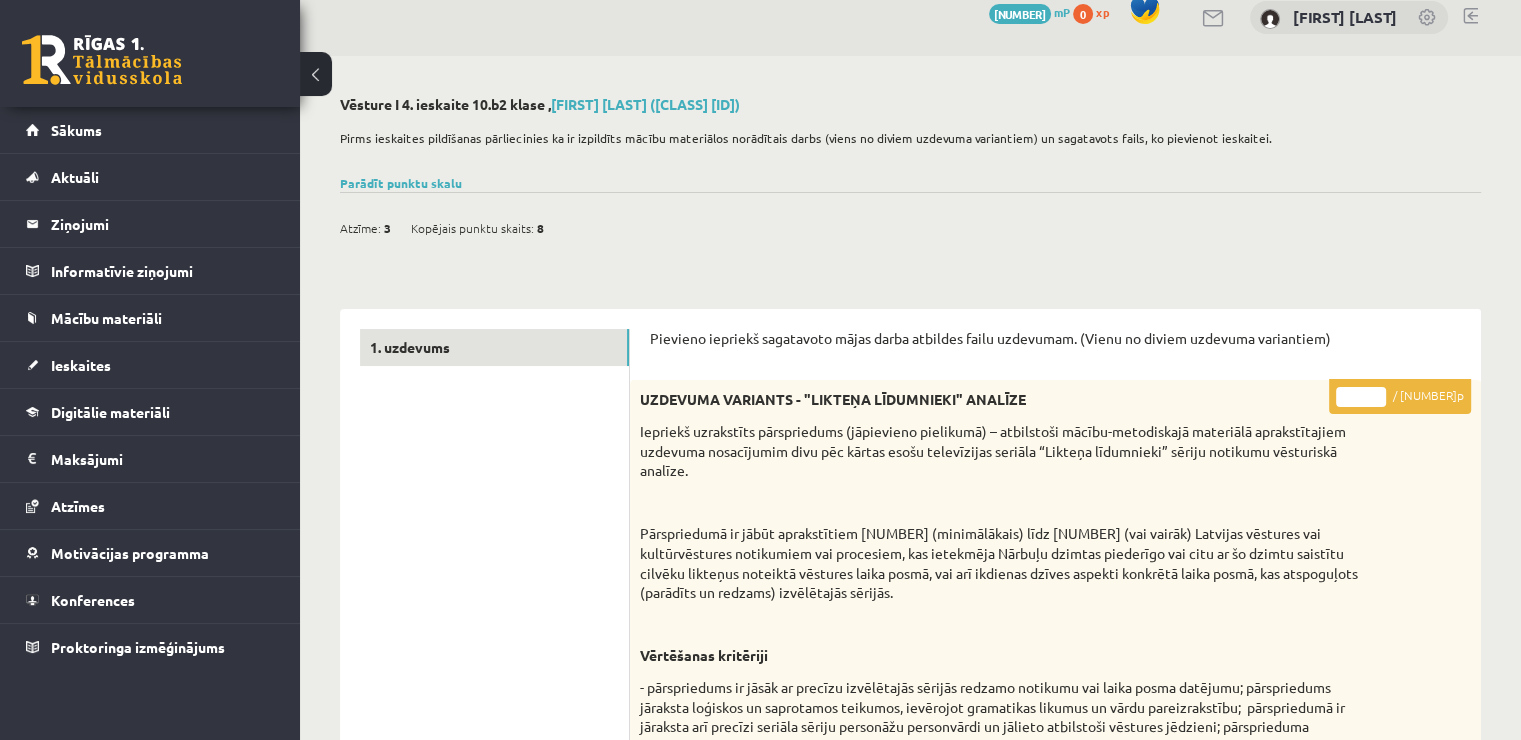 scroll, scrollTop: 0, scrollLeft: 0, axis: both 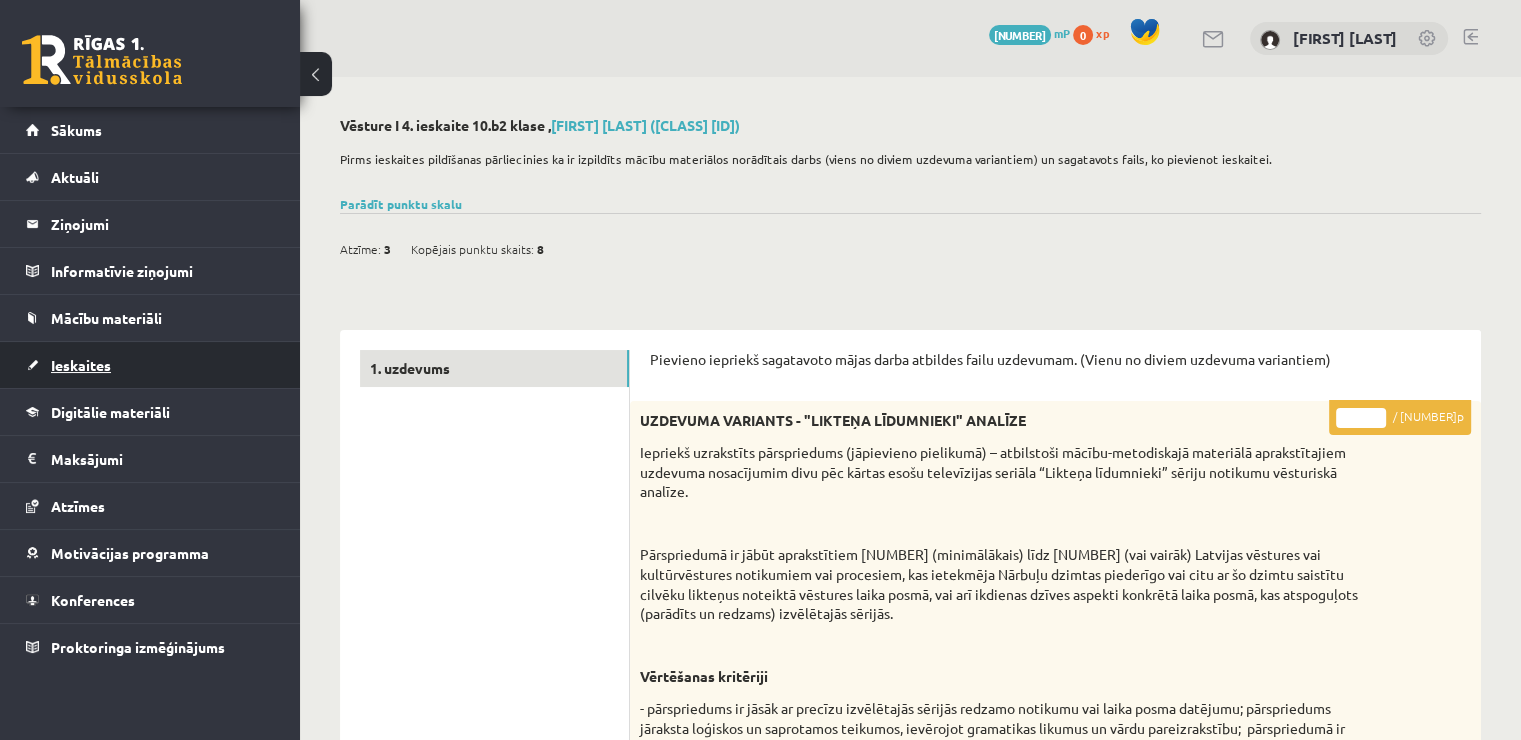 click on "Ieskaites" at bounding box center (150, 365) 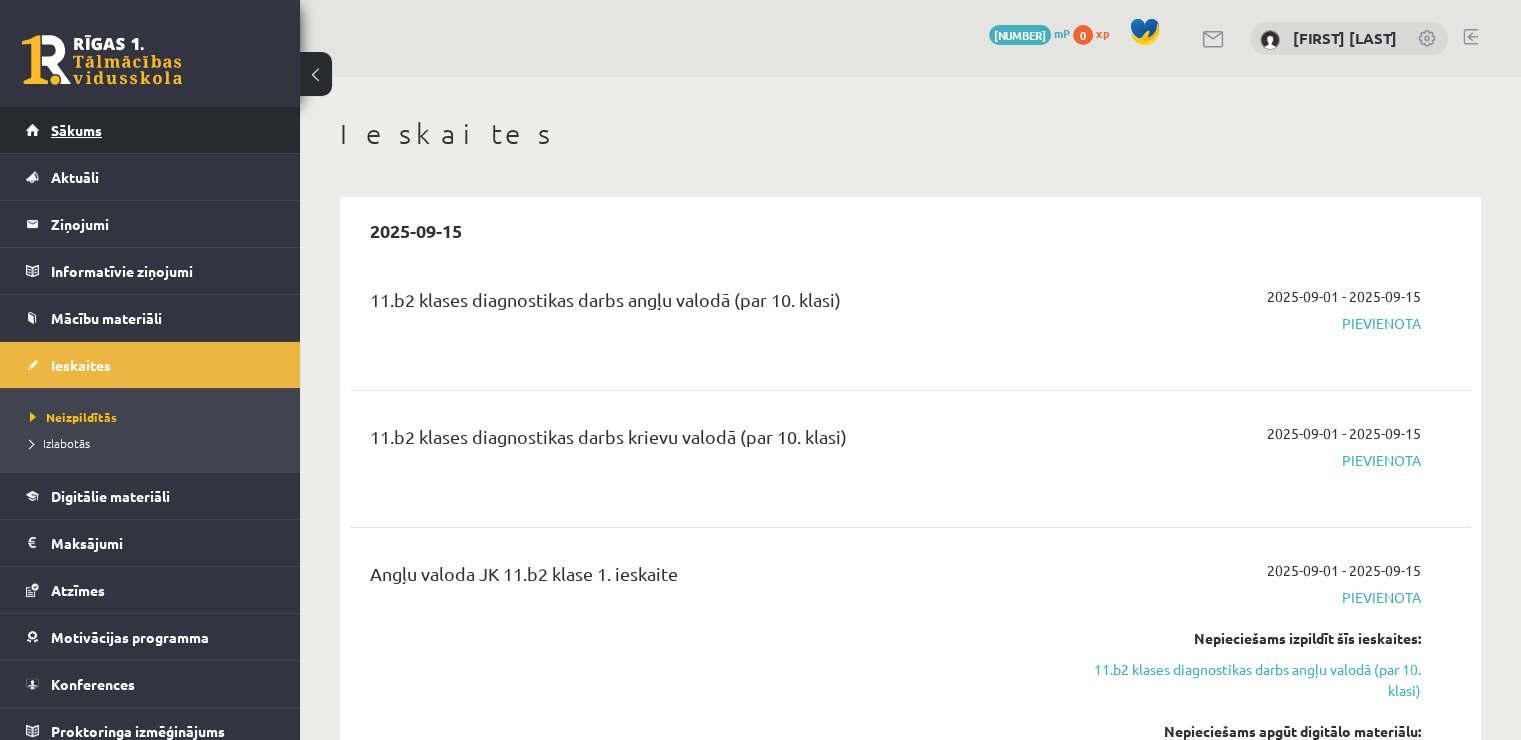 click on "Sākums" at bounding box center [150, 130] 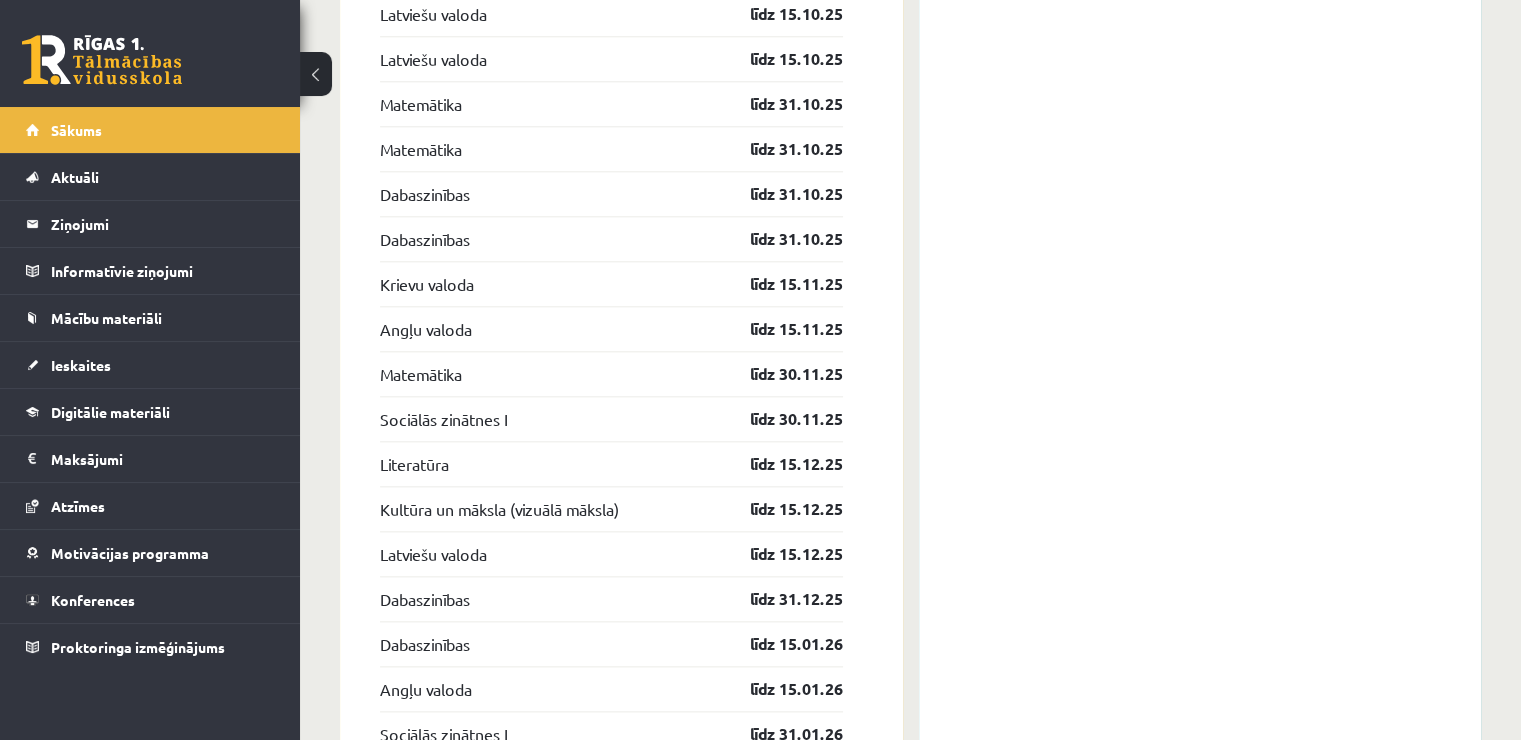 scroll, scrollTop: 2300, scrollLeft: 0, axis: vertical 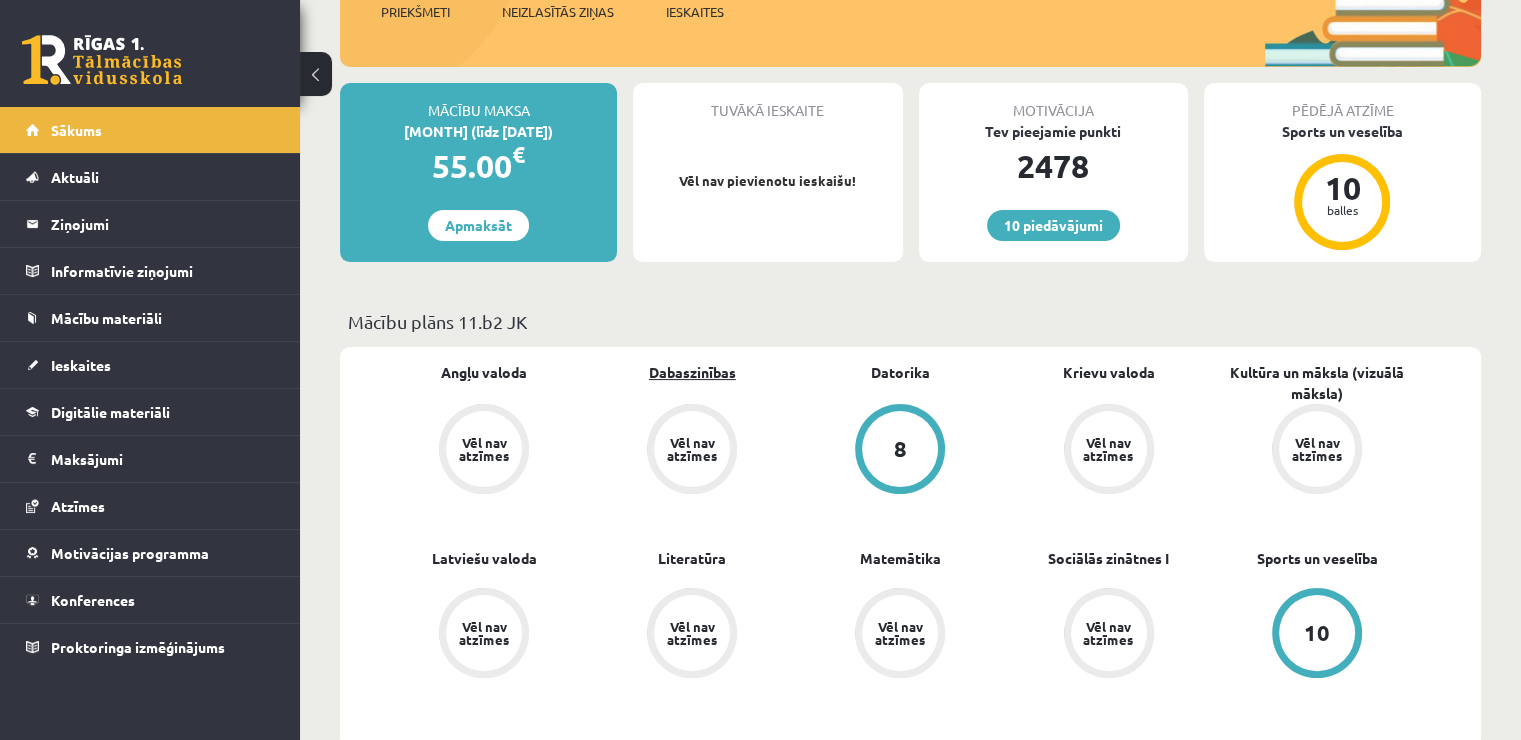 click on "Dabaszinības" at bounding box center [692, 372] 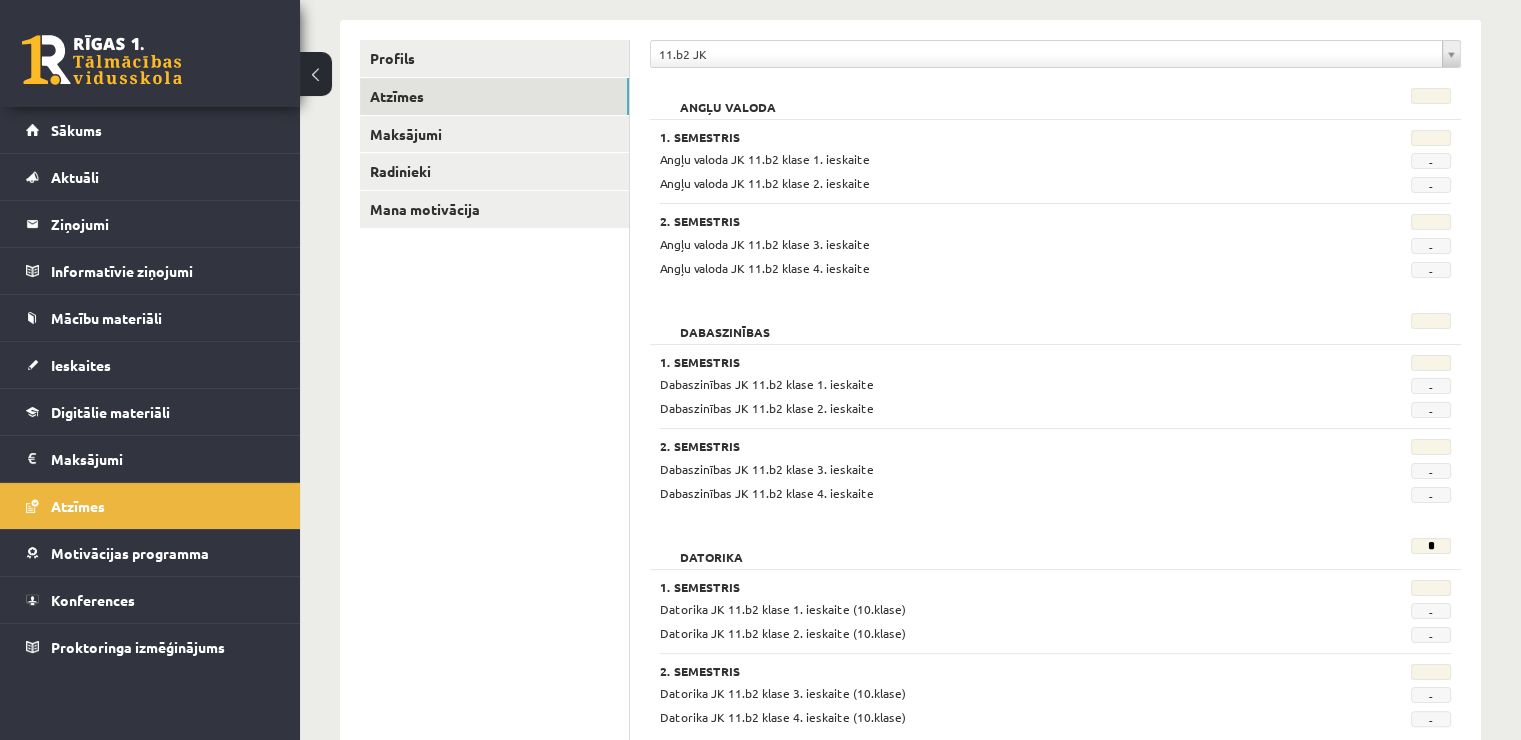scroll, scrollTop: 300, scrollLeft: 0, axis: vertical 